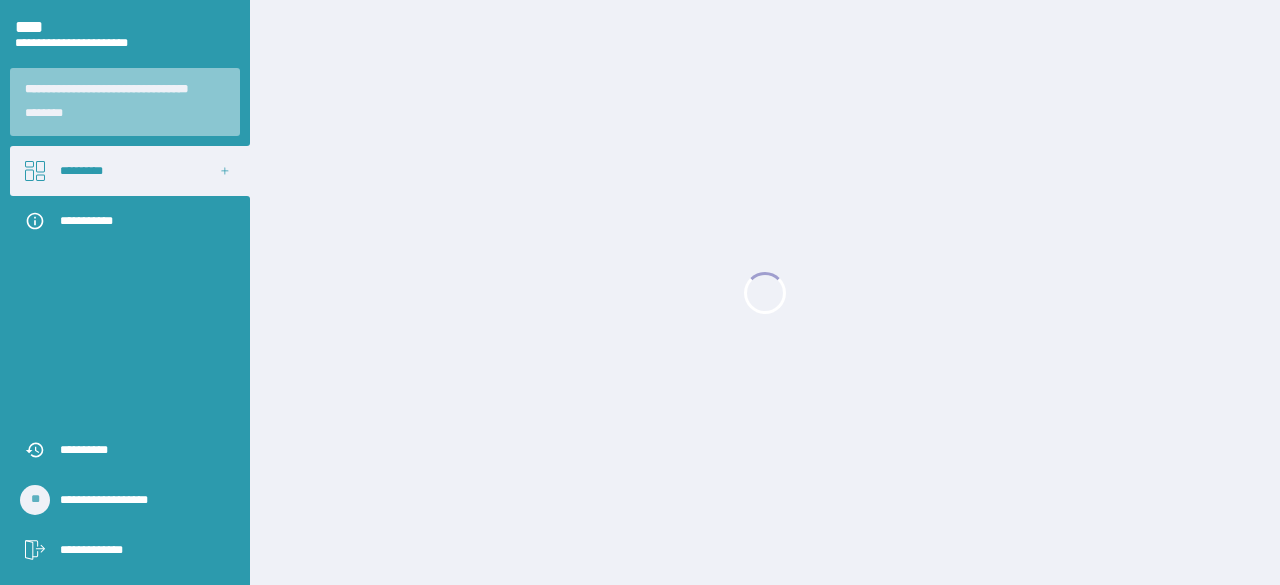 scroll, scrollTop: 0, scrollLeft: 0, axis: both 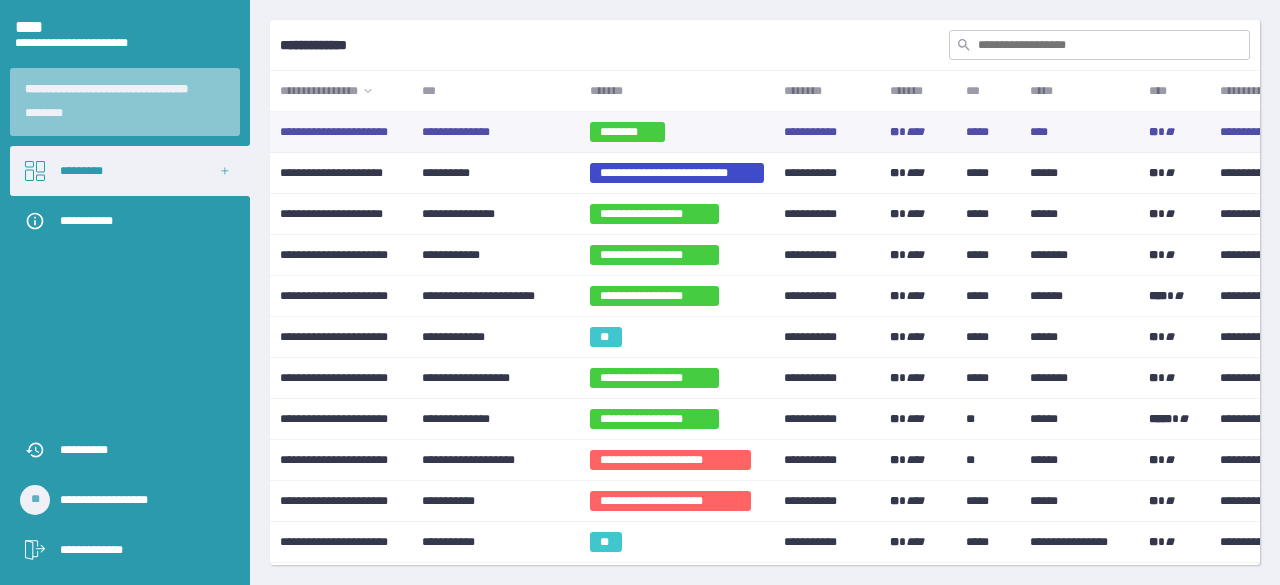 click on "********" at bounding box center (627, 132) 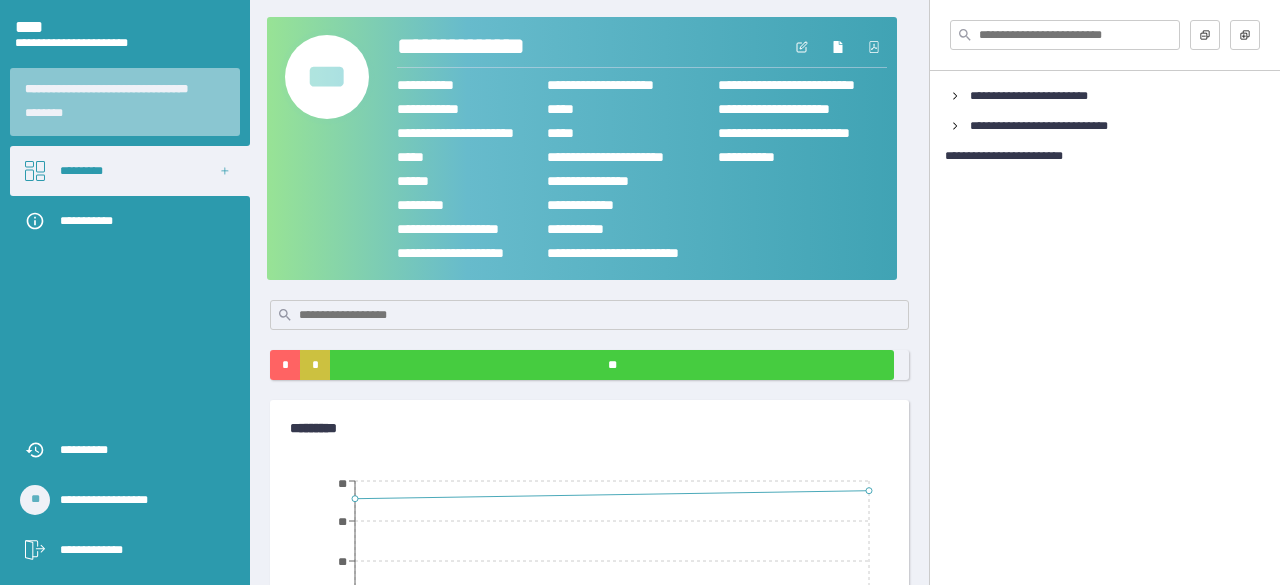 click on "***" at bounding box center [327, 77] 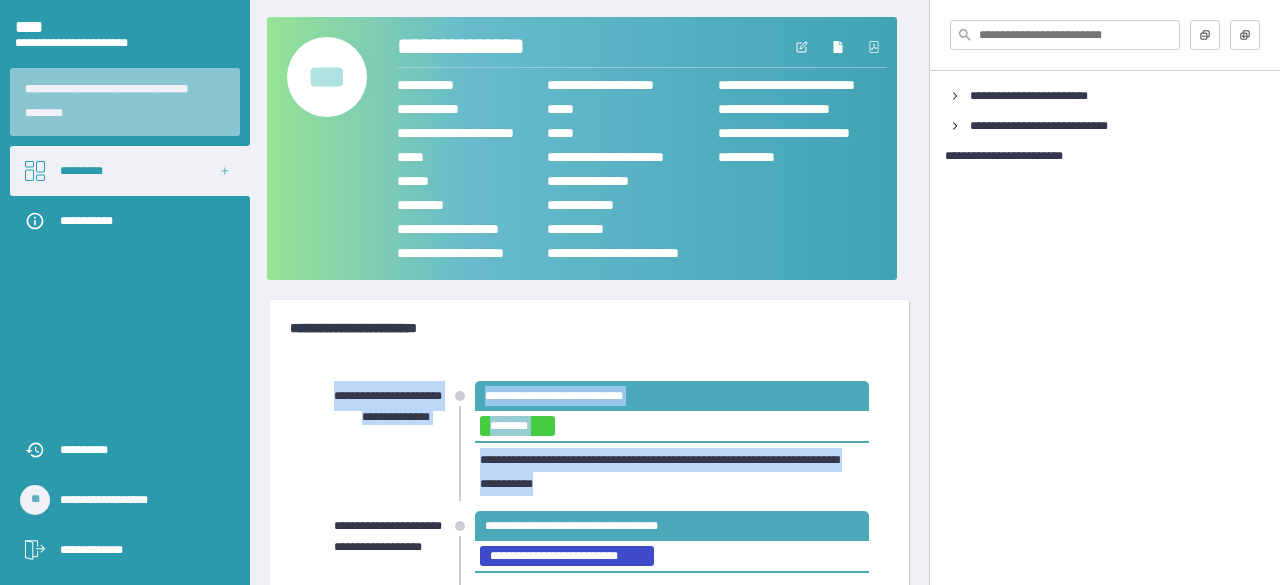 drag, startPoint x: 334, startPoint y: 390, endPoint x: 708, endPoint y: 505, distance: 391.28122 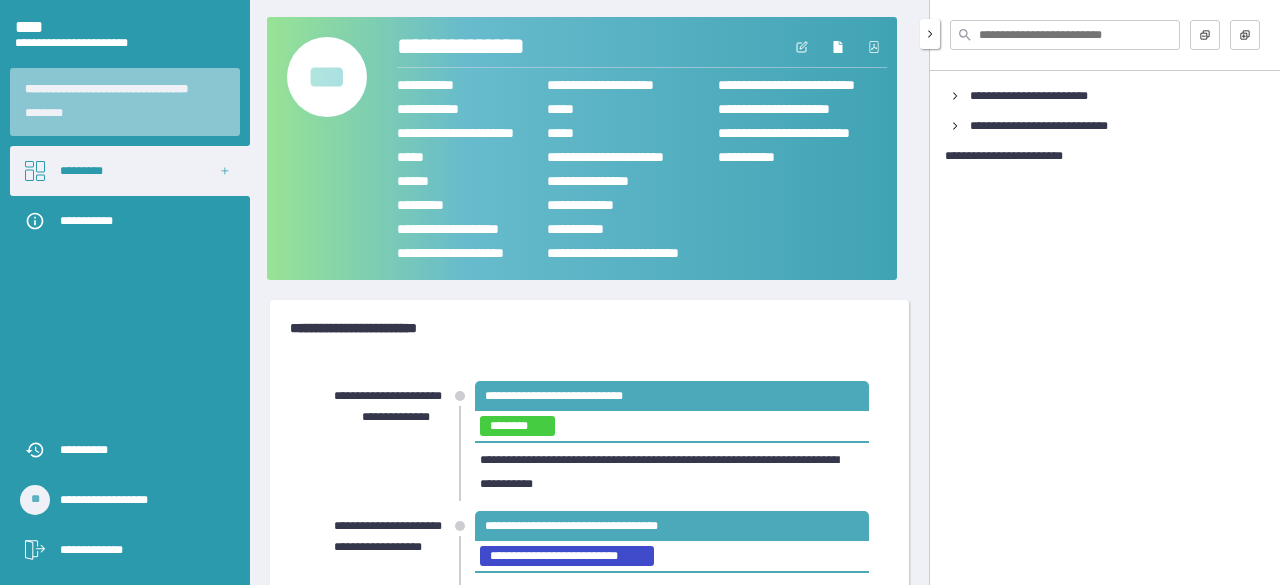 click on "**********" at bounding box center (1104, 292) 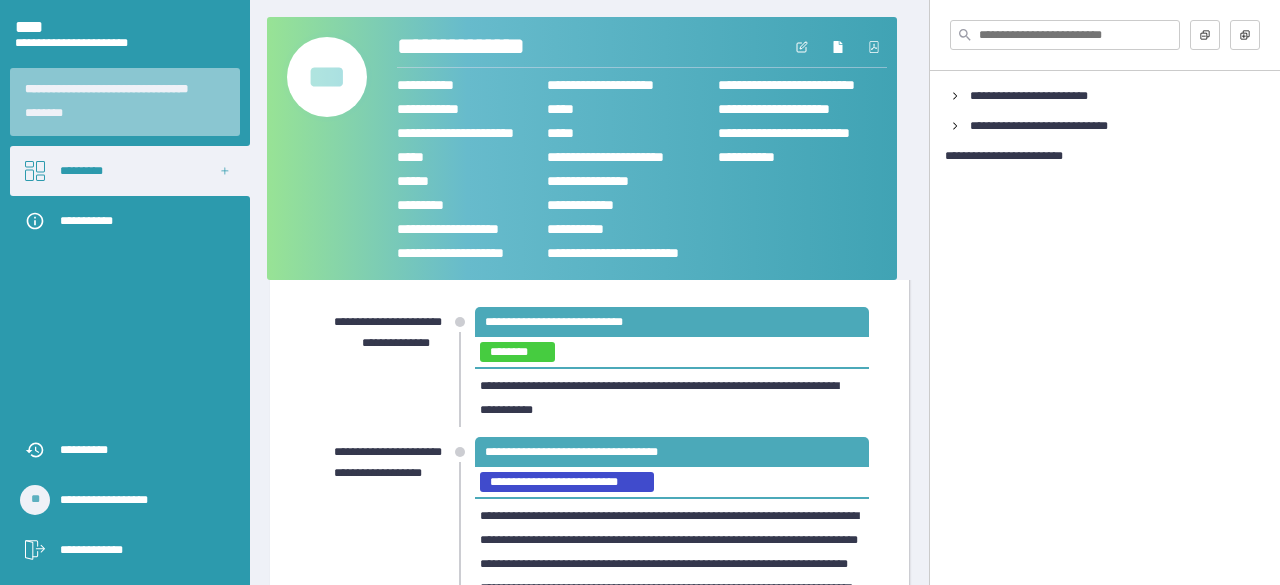 scroll, scrollTop: 100, scrollLeft: 0, axis: vertical 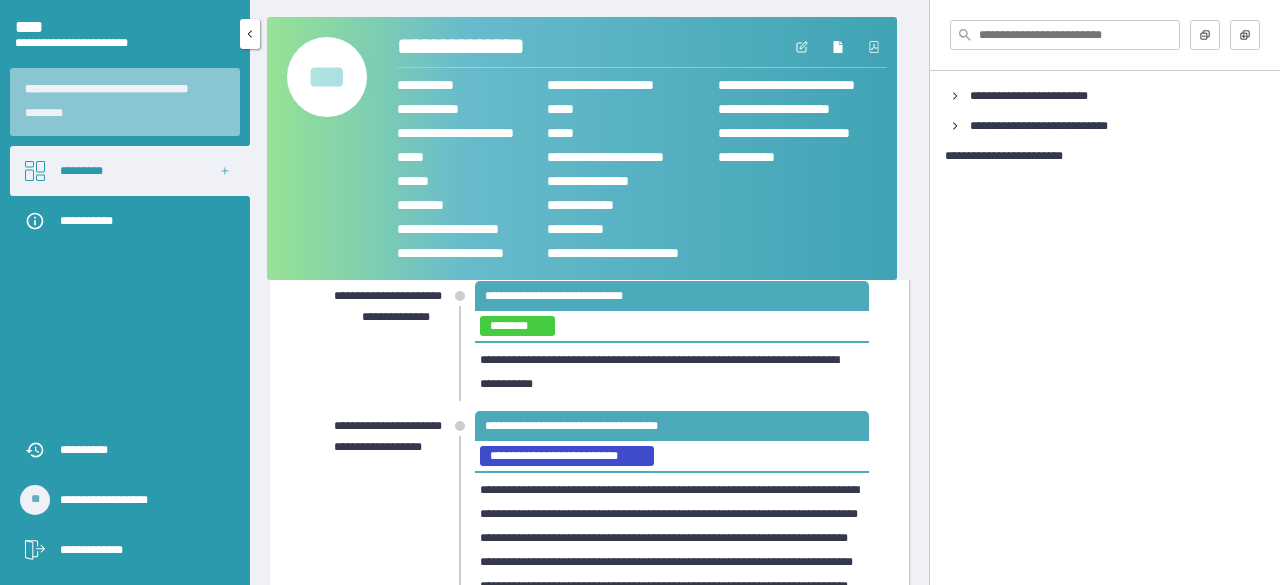click on "*********" at bounding box center (130, 171) 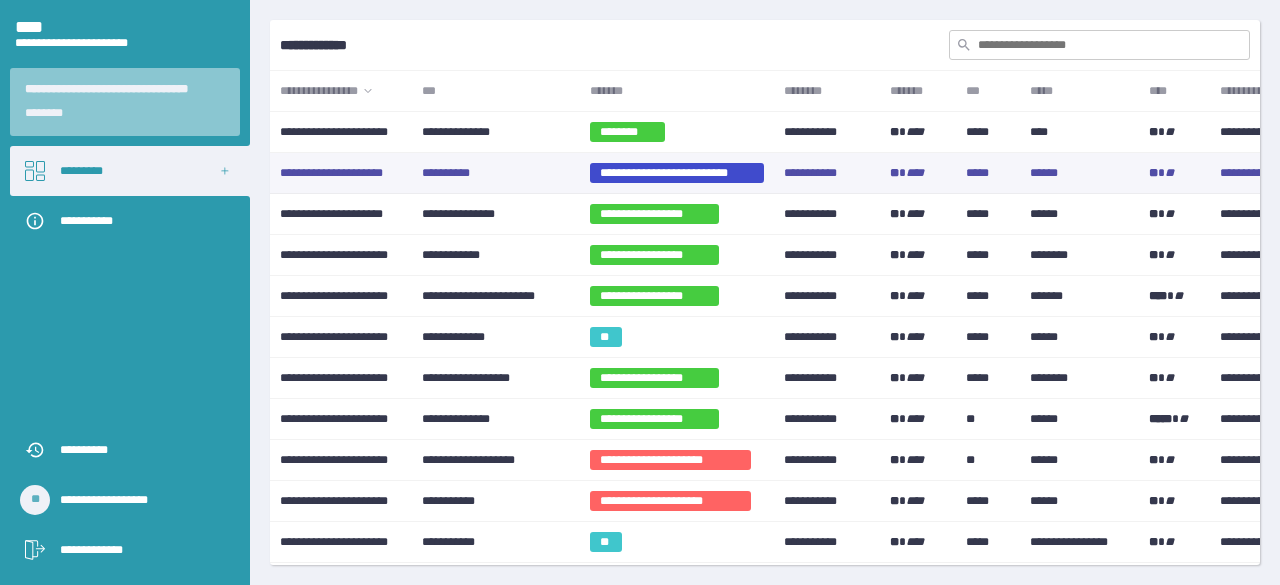 click on "**********" at bounding box center (677, 173) 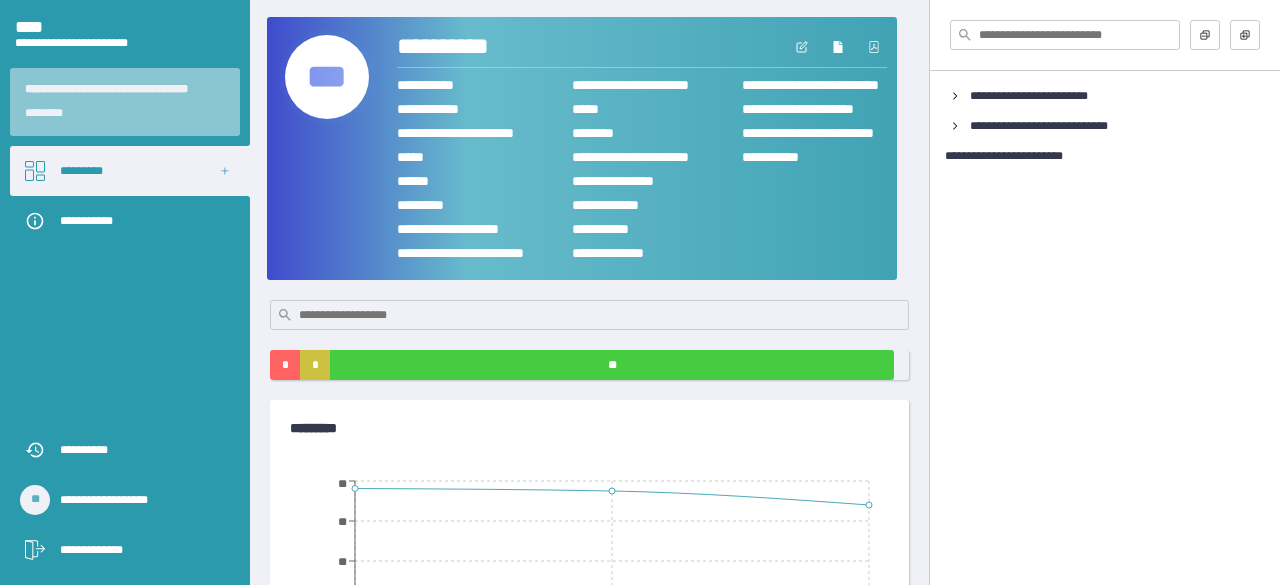 click on "***" at bounding box center [327, 77] 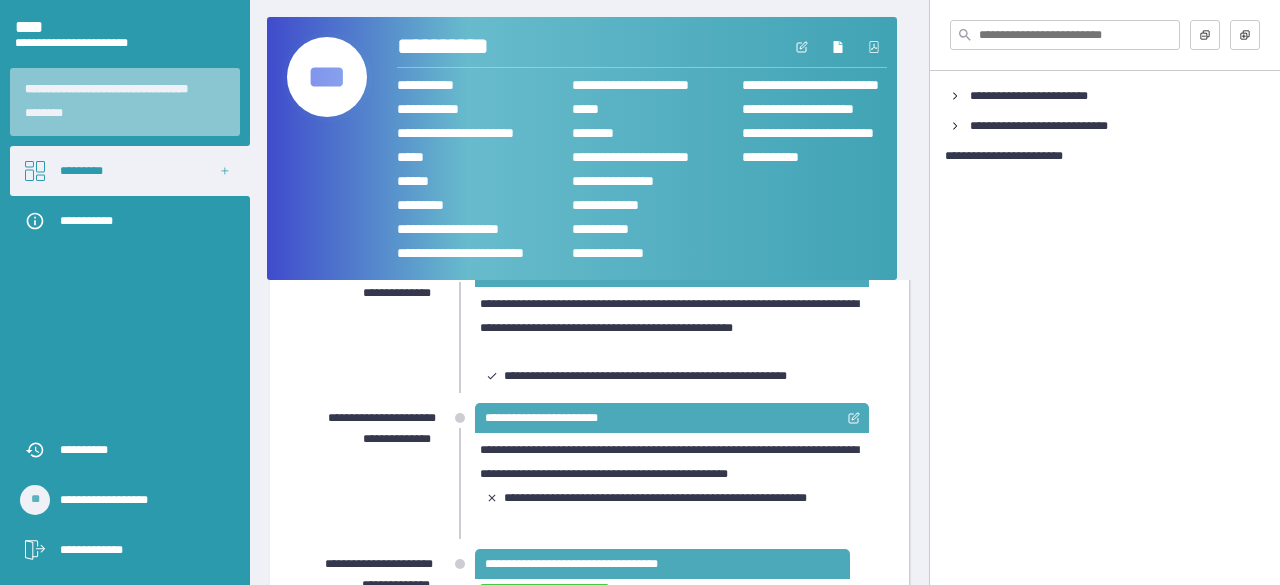 scroll, scrollTop: 1700, scrollLeft: 0, axis: vertical 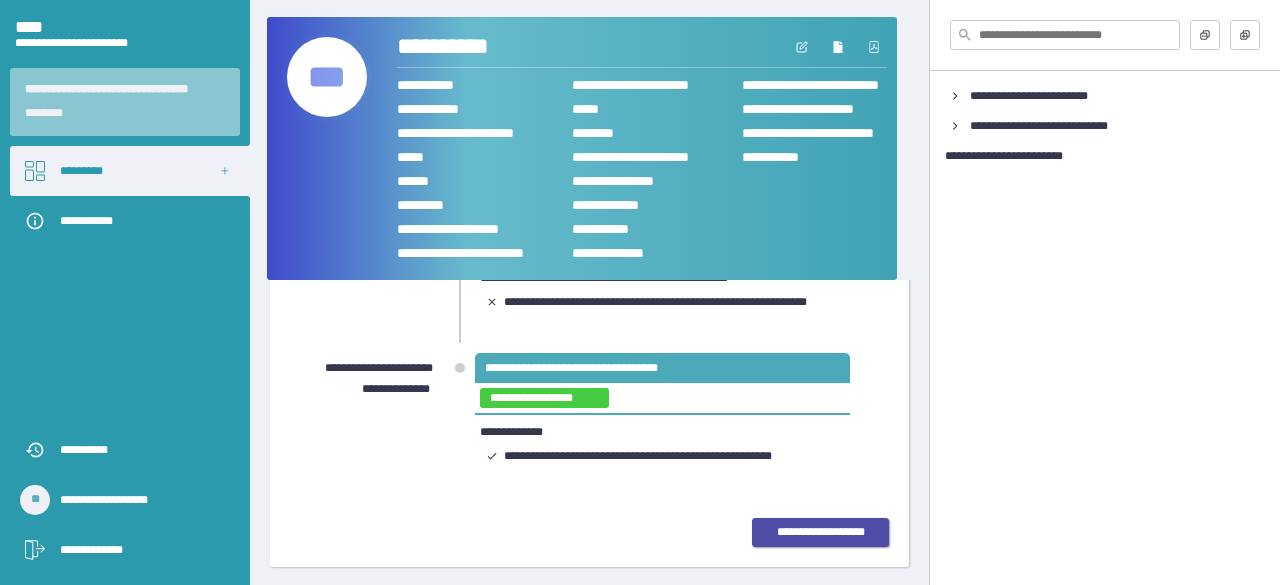 click on "**********" at bounding box center [821, 532] 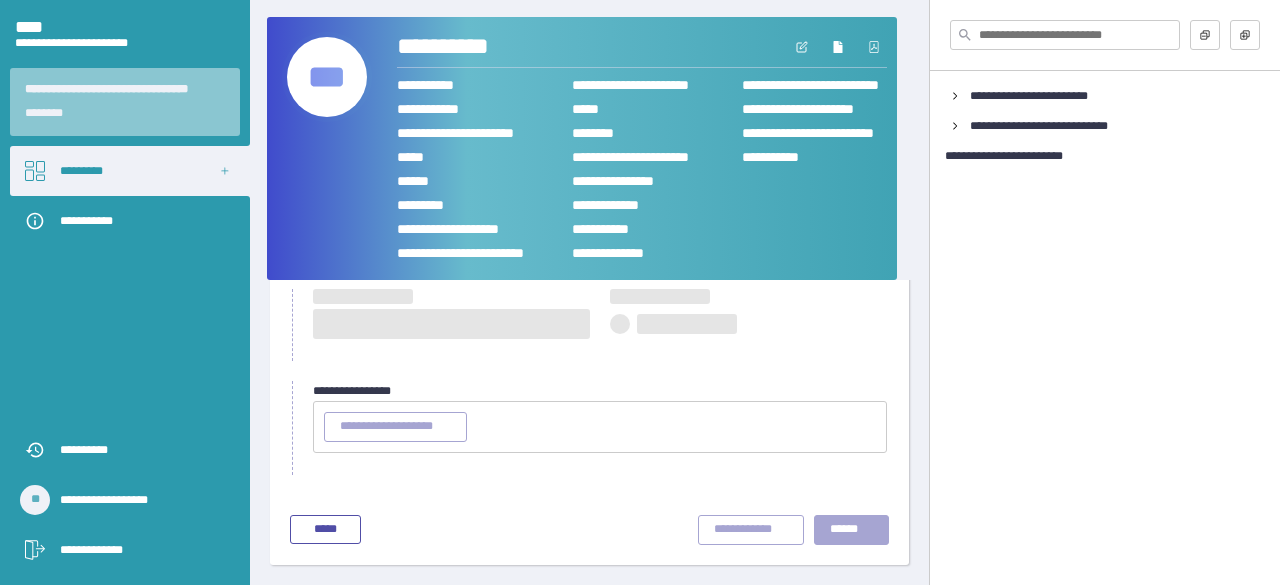 scroll, scrollTop: 177, scrollLeft: 0, axis: vertical 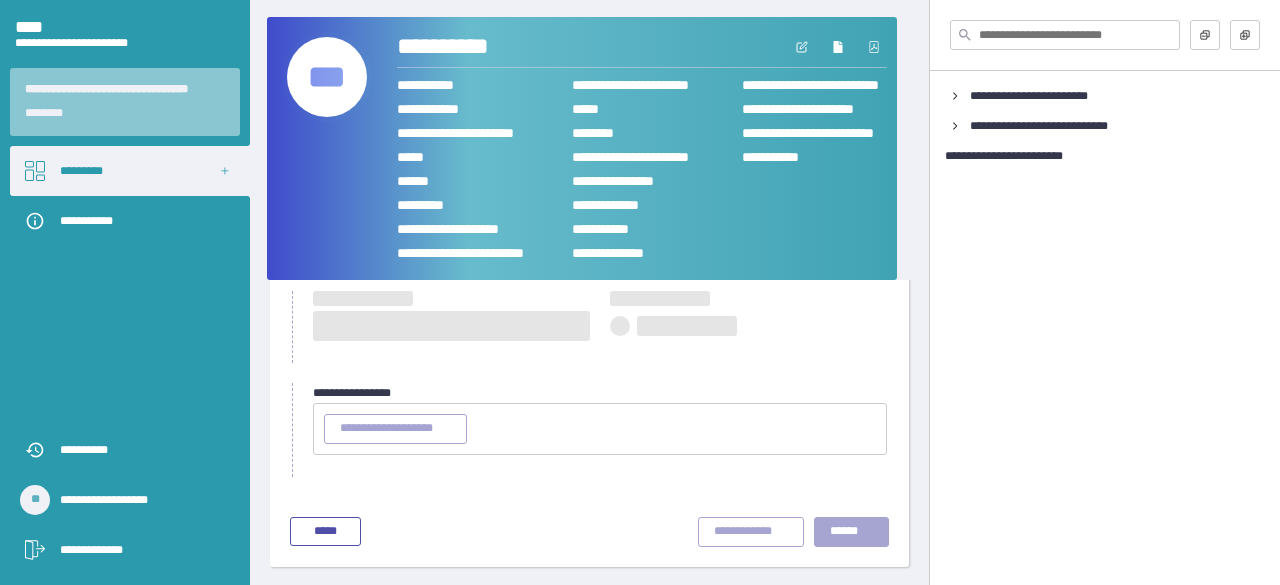 type on "**********" 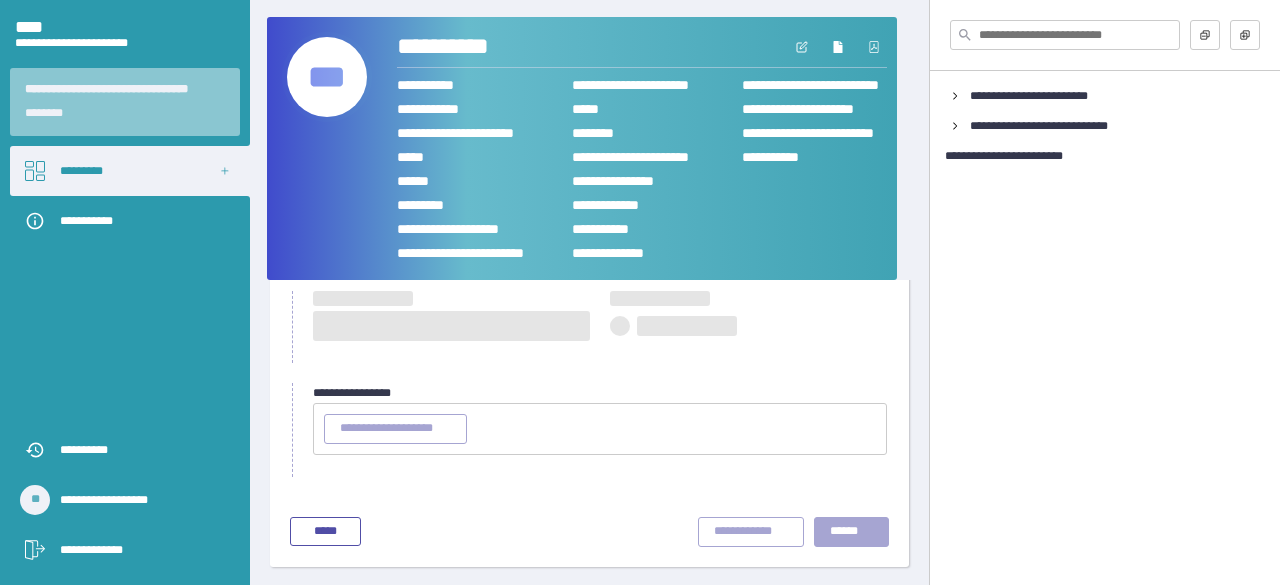type on "********" 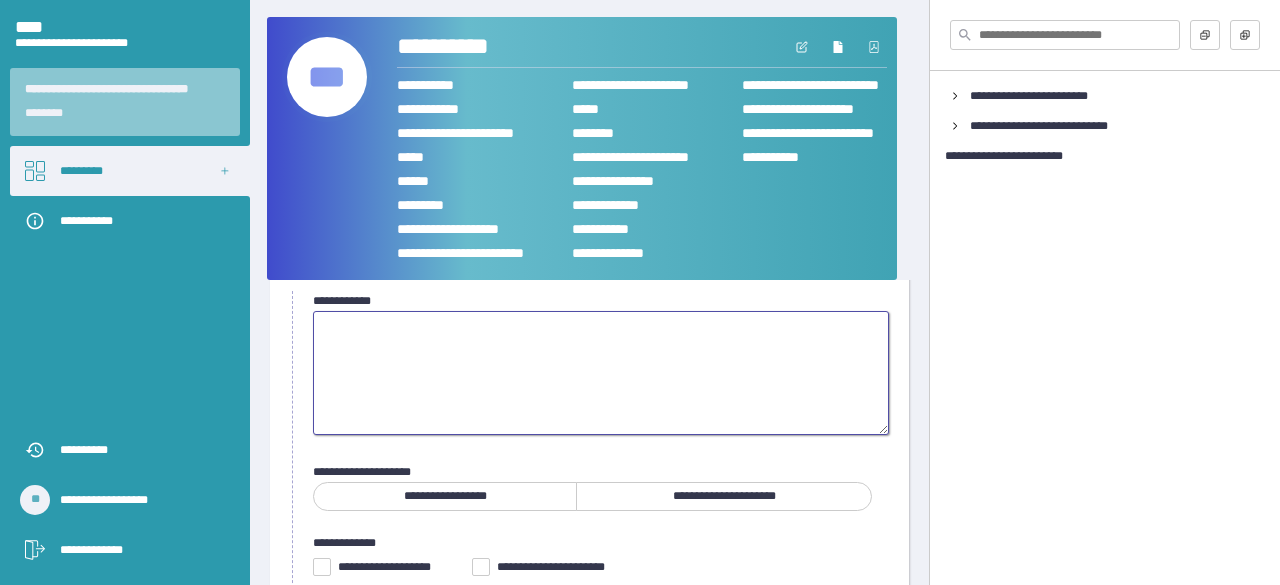 click at bounding box center [601, 373] 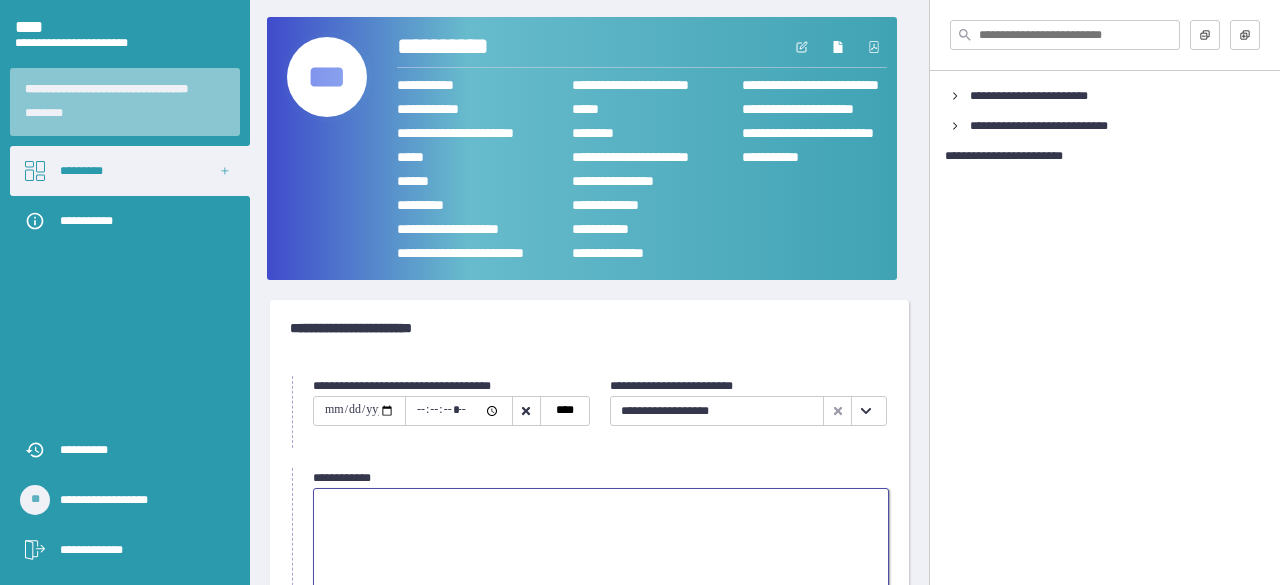 scroll, scrollTop: 100, scrollLeft: 0, axis: vertical 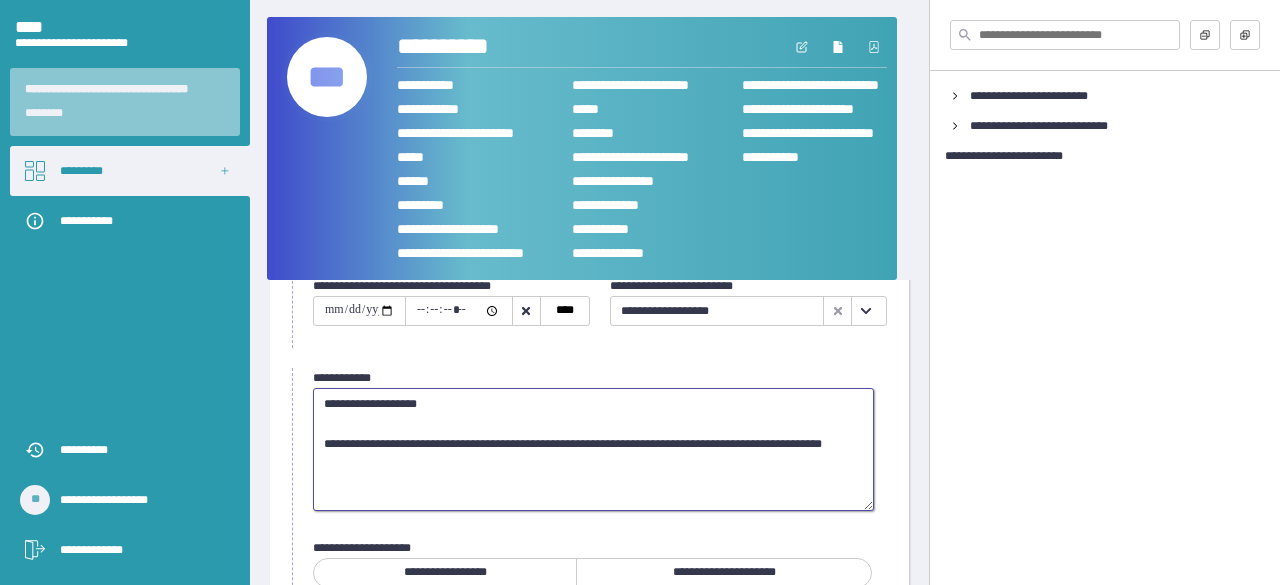 type on "[FIRST] [LAST]
[ADDRESS]" 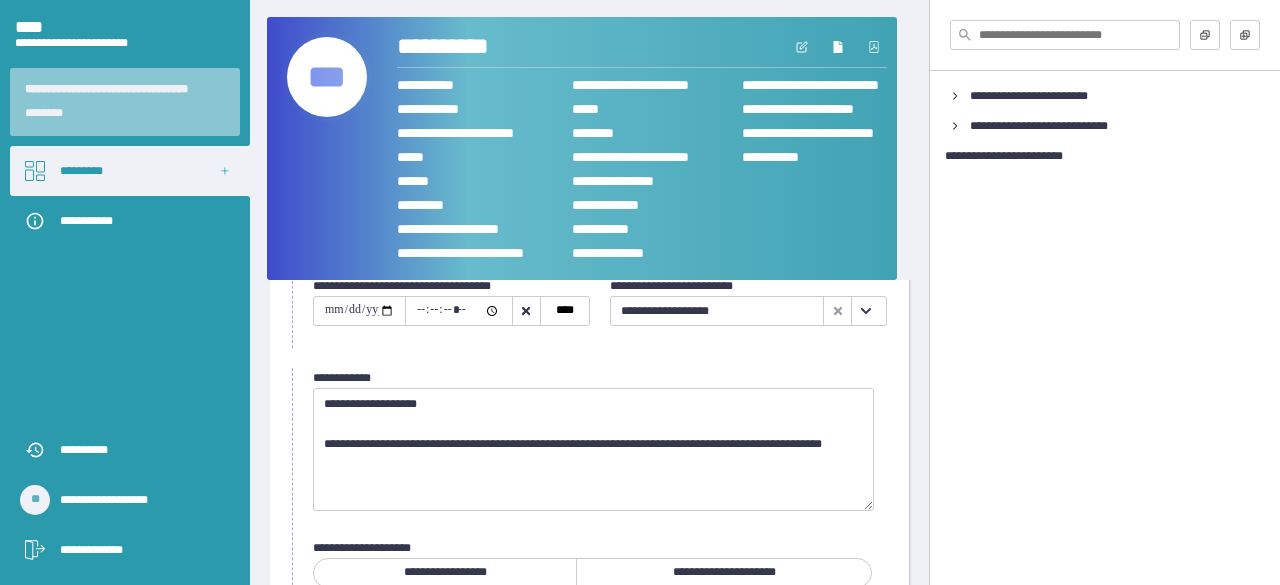 click on "**********" at bounding box center [445, 572] 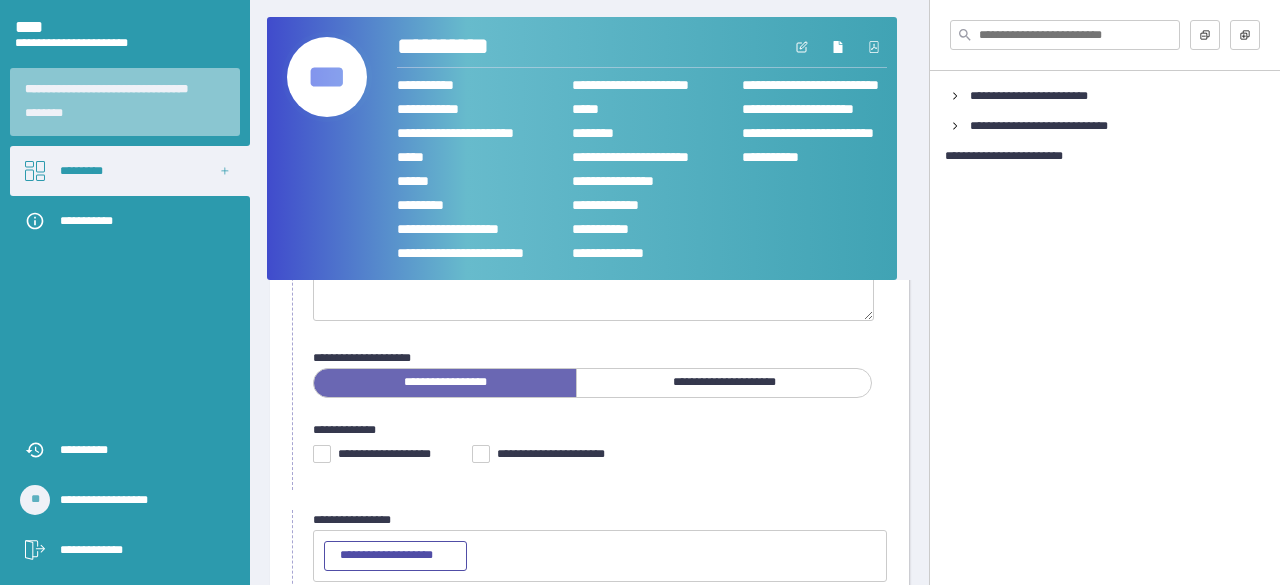 scroll, scrollTop: 415, scrollLeft: 0, axis: vertical 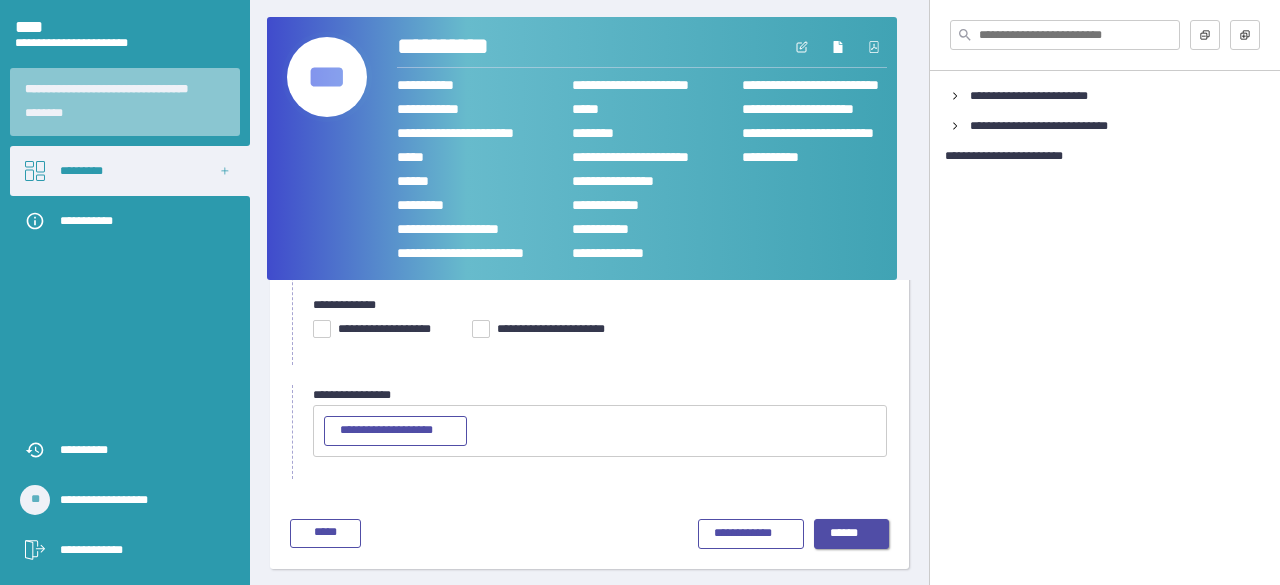 click on "******" at bounding box center [852, 534] 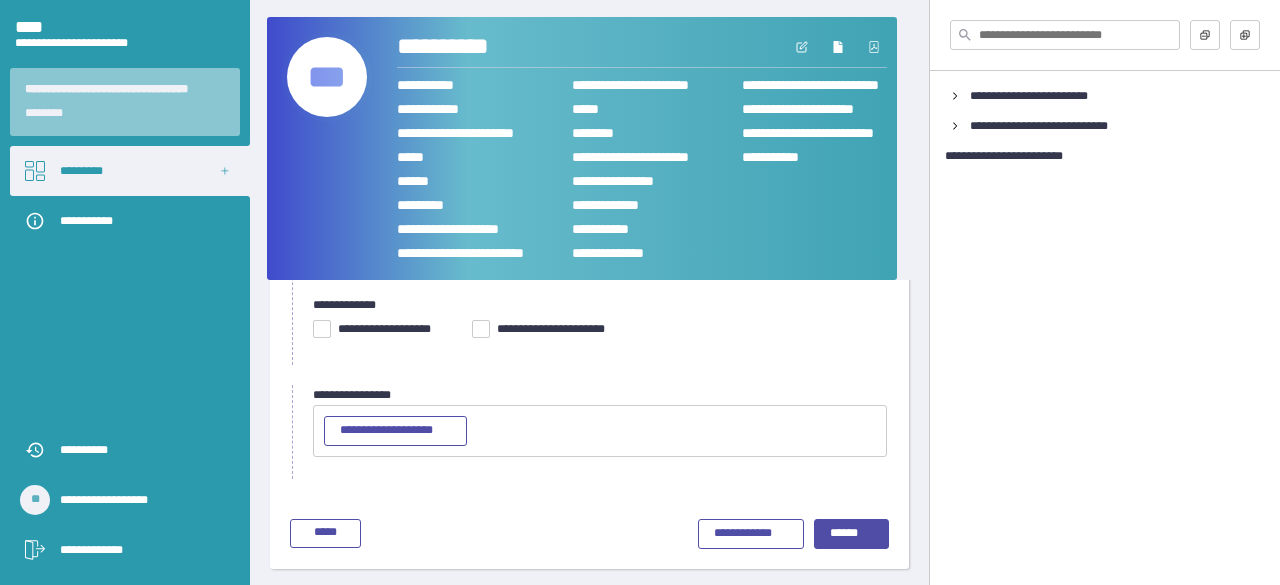 scroll, scrollTop: 166, scrollLeft: 0, axis: vertical 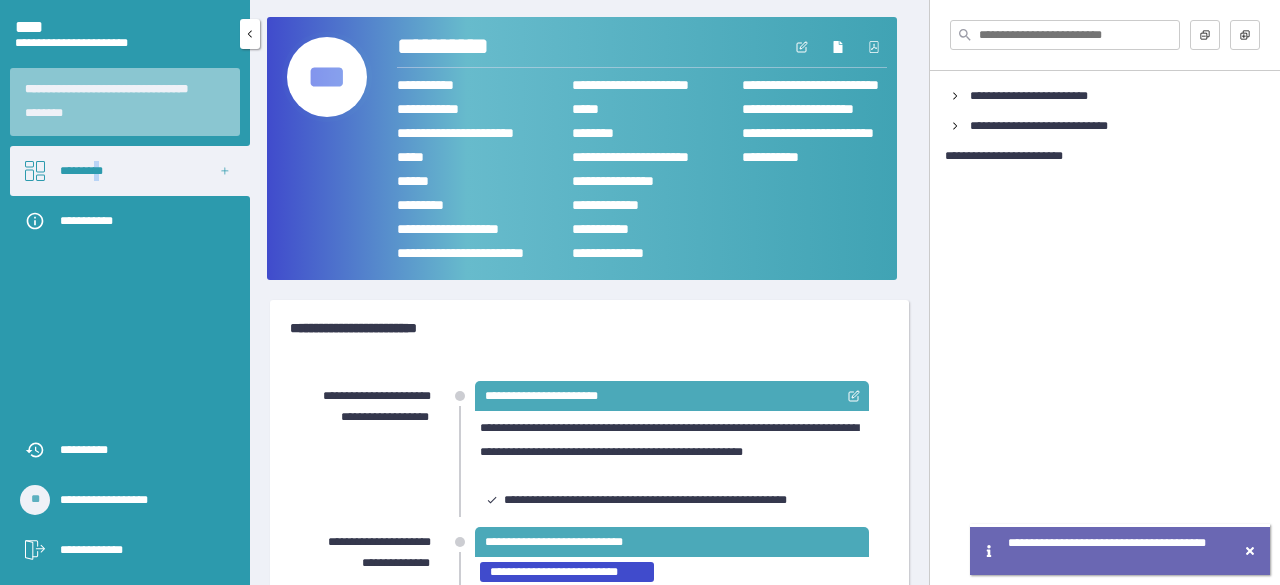 click on "*********" at bounding box center [130, 171] 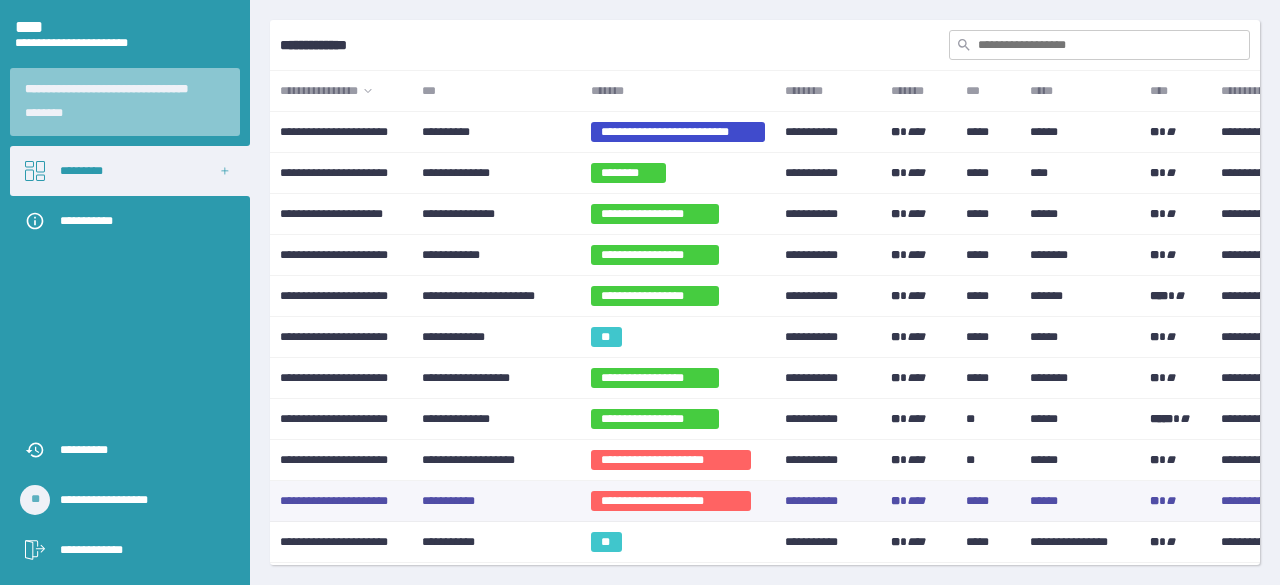 click on "**********" at bounding box center [671, 501] 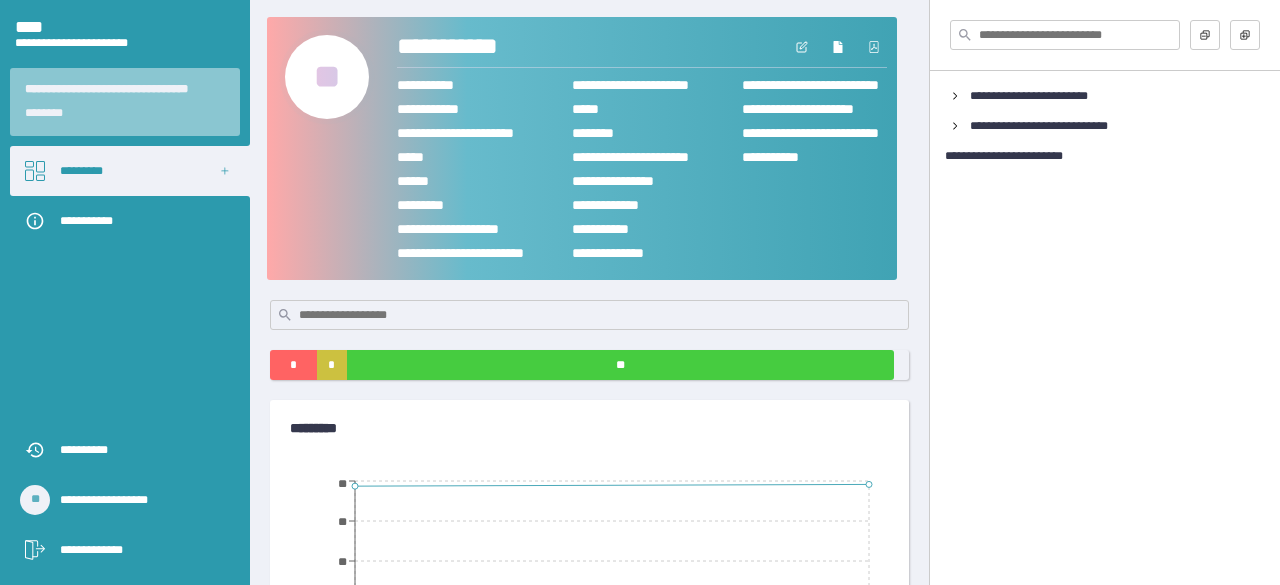 click on "**" at bounding box center [327, 77] 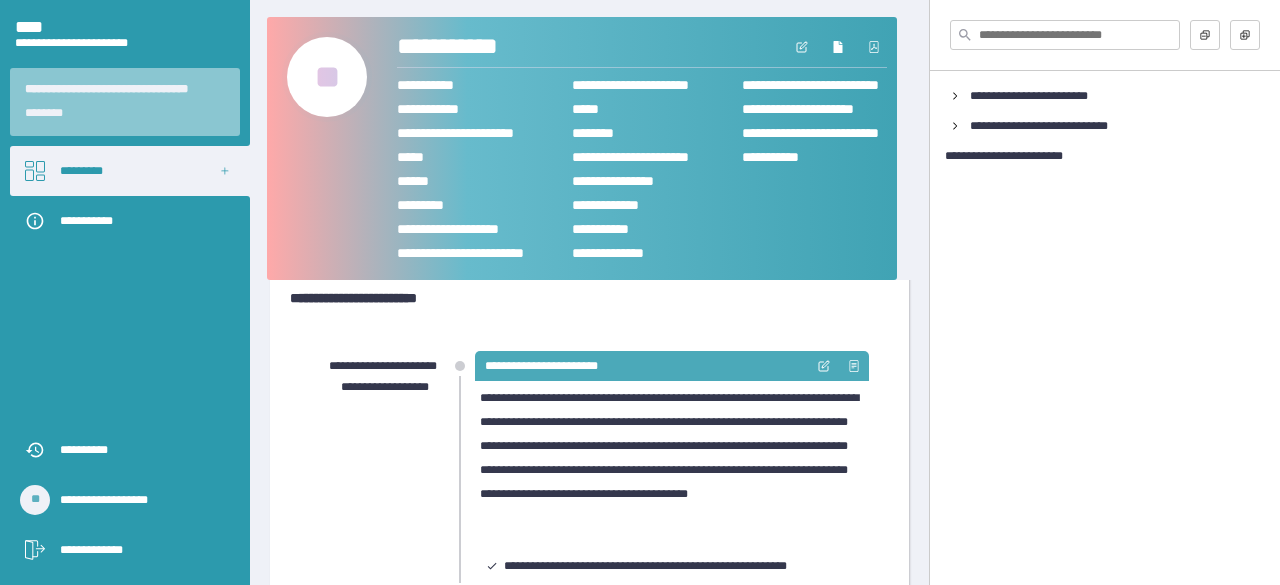 scroll, scrollTop: 0, scrollLeft: 0, axis: both 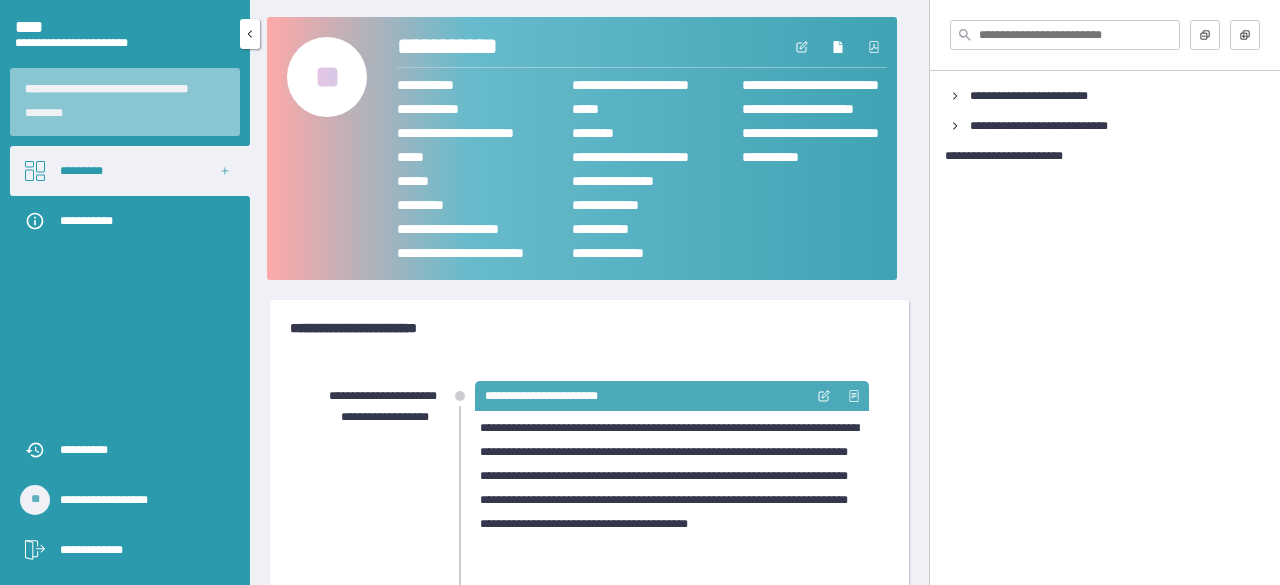 click on "*********" at bounding box center (130, 171) 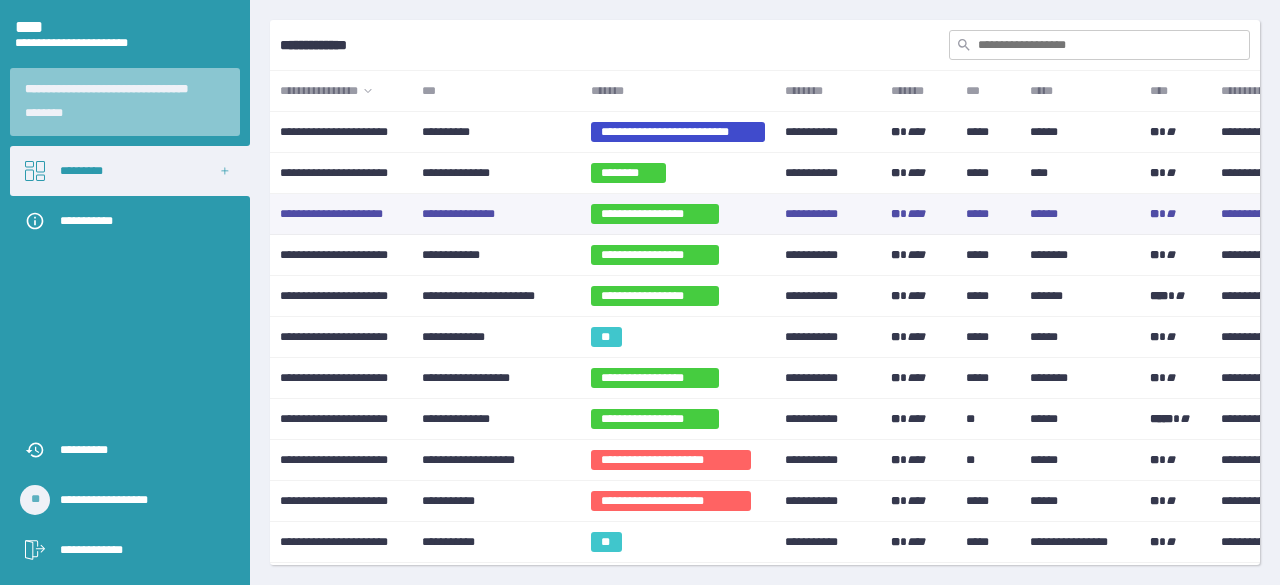 click on "**********" at bounding box center (655, 214) 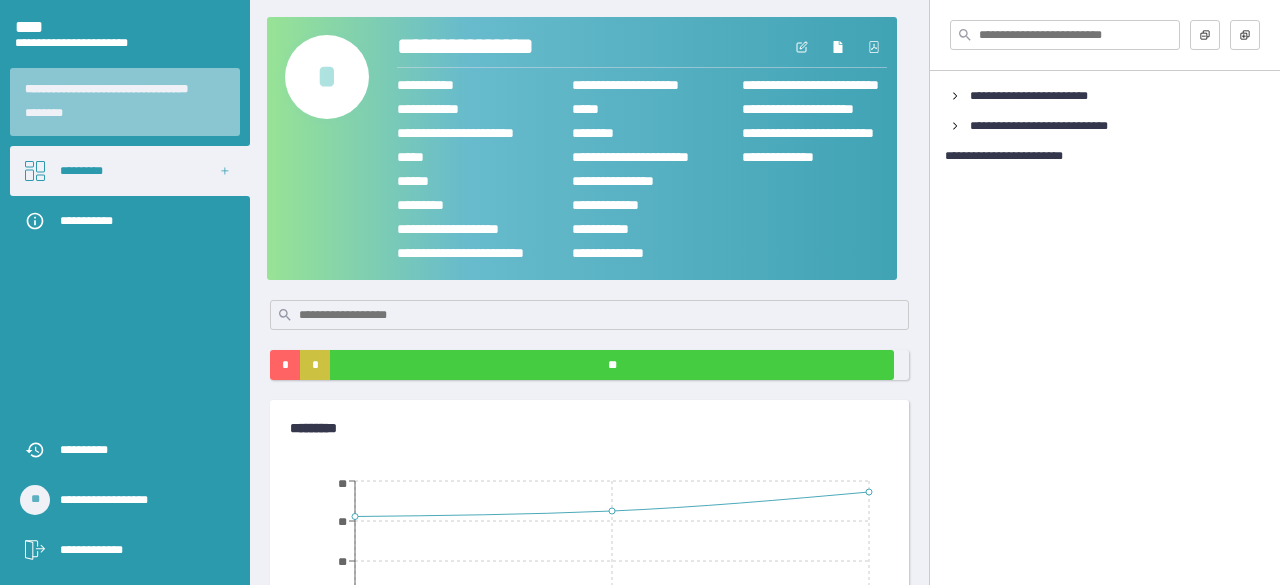 click on "*" at bounding box center [327, 77] 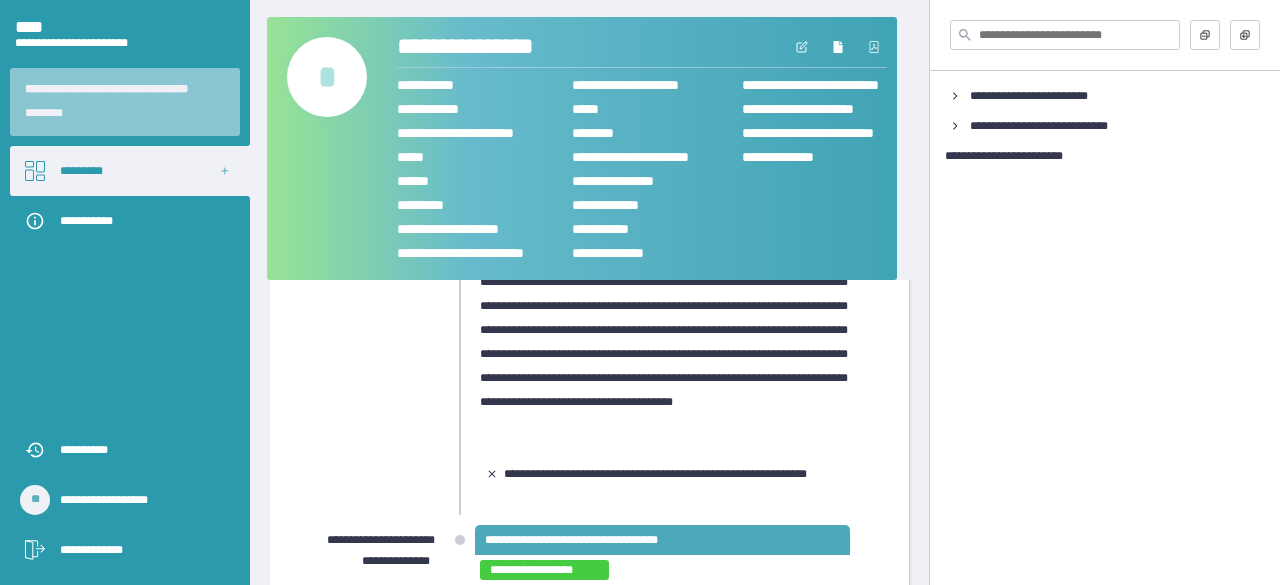 scroll, scrollTop: 784, scrollLeft: 0, axis: vertical 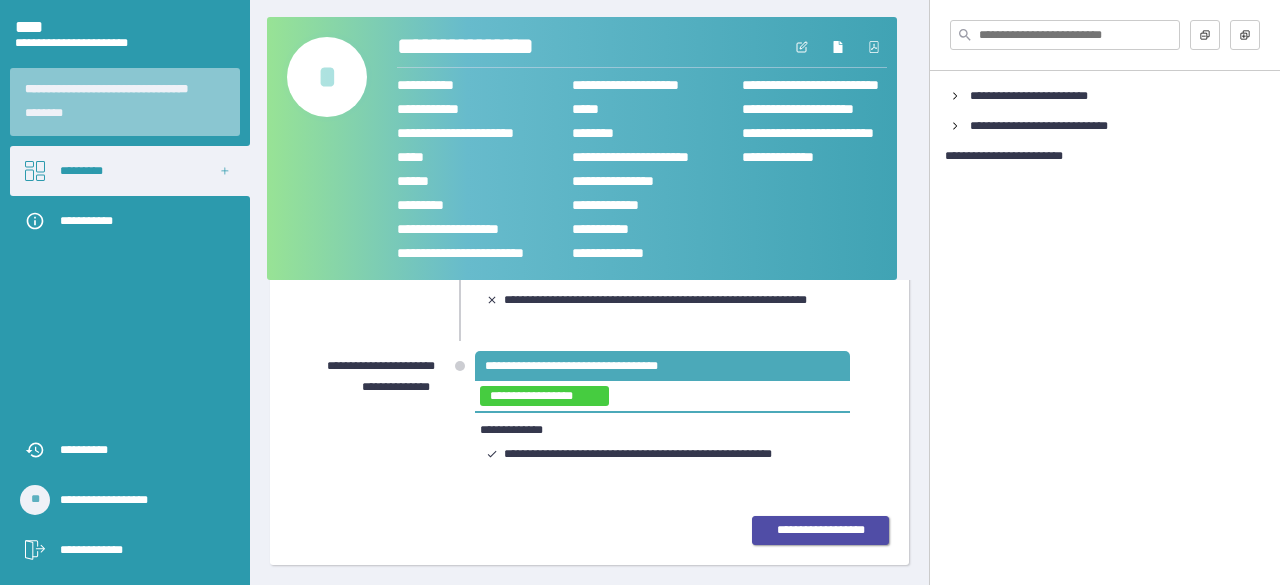 click on "**********" at bounding box center [821, 530] 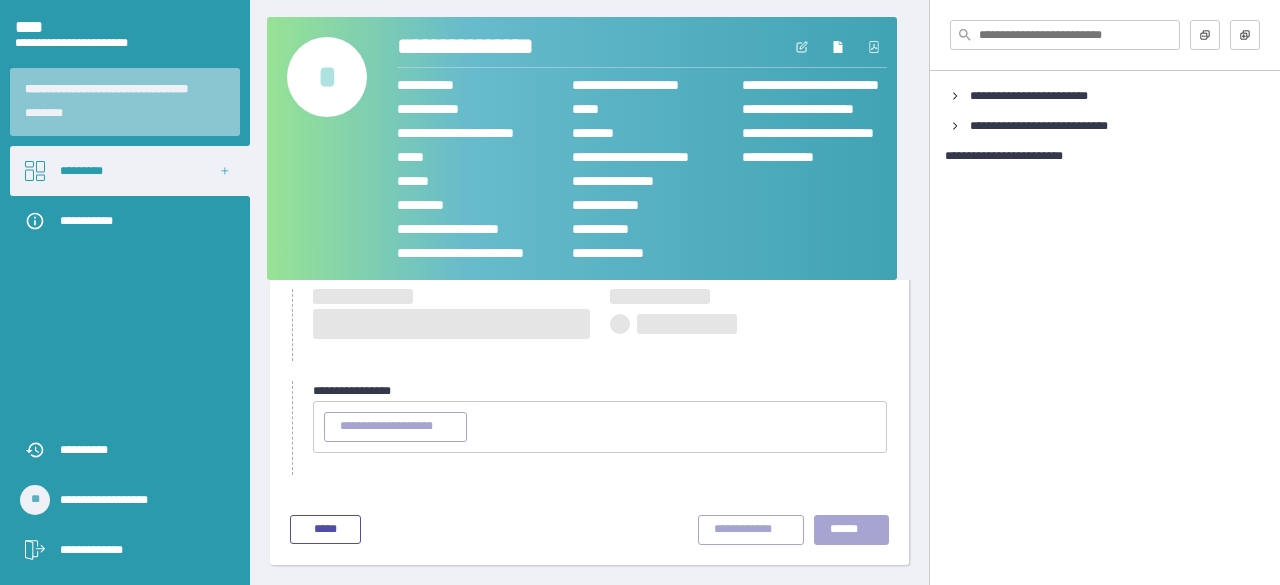 scroll, scrollTop: 177, scrollLeft: 0, axis: vertical 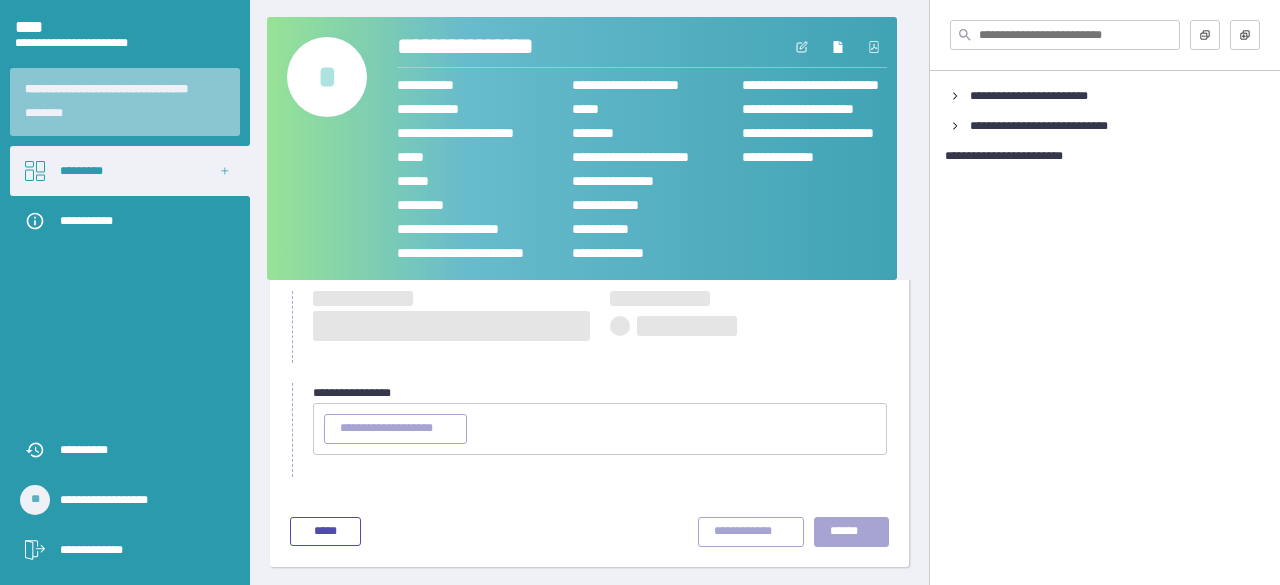 type on "**********" 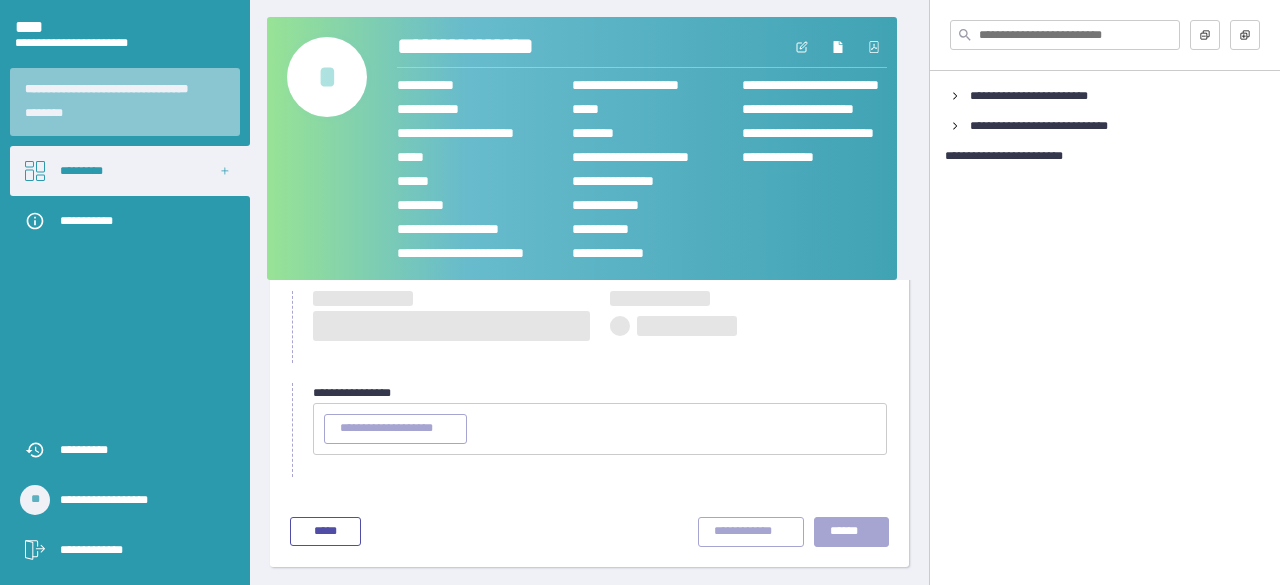 type on "********" 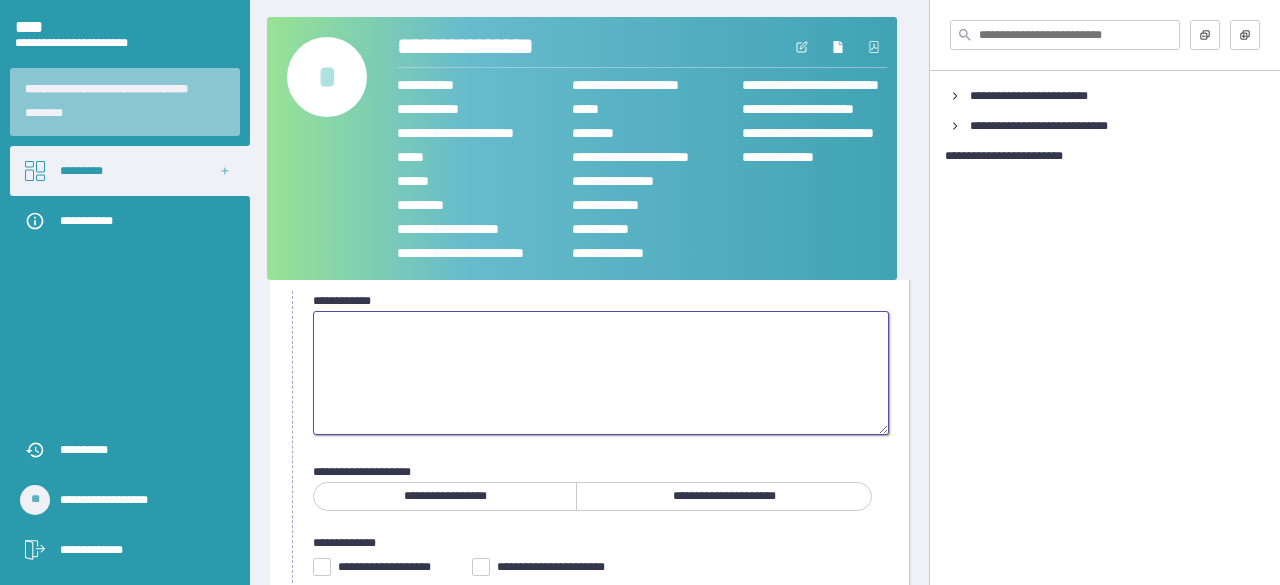 click at bounding box center (601, 373) 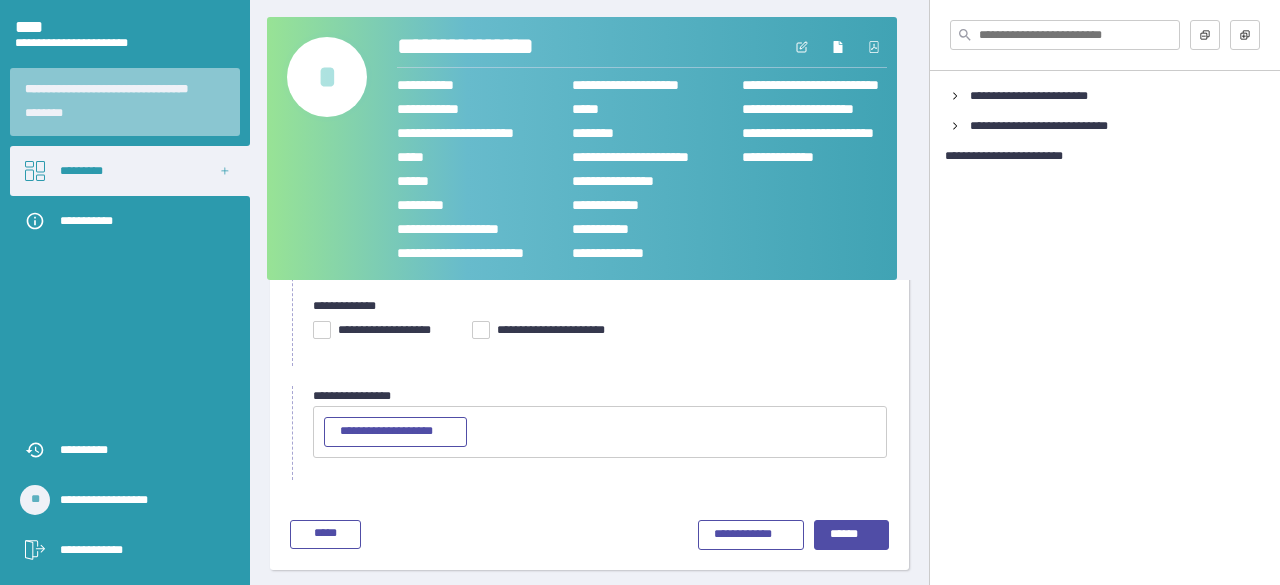 scroll, scrollTop: 415, scrollLeft: 0, axis: vertical 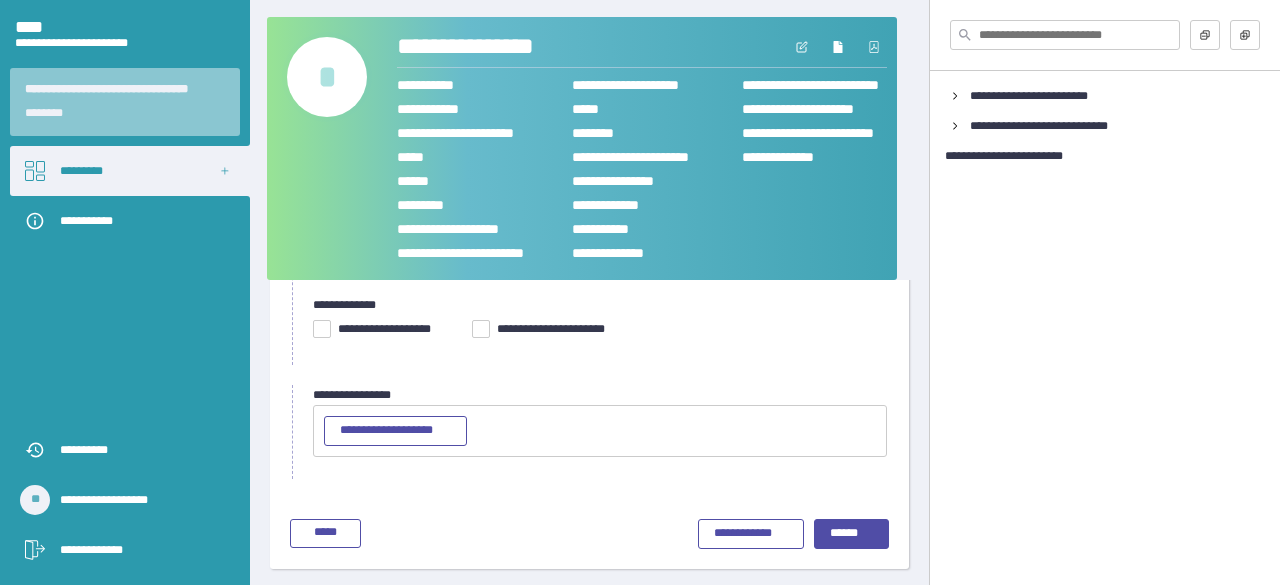 type on "[FIRST] [LAST]
[ADDRESS]" 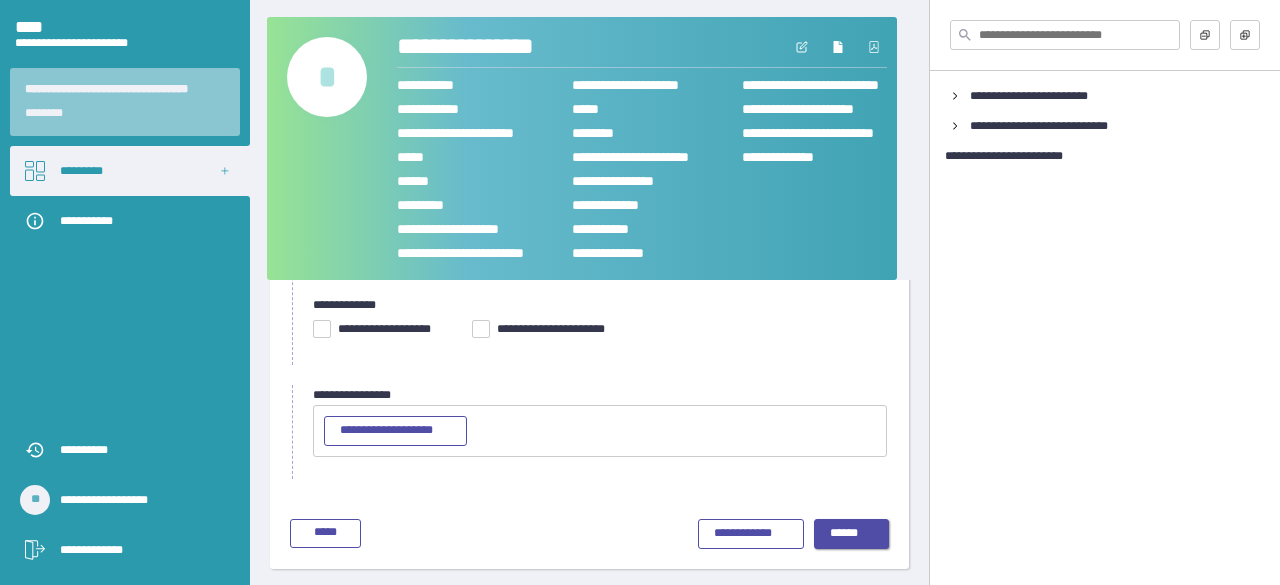 click on "******" at bounding box center (852, 534) 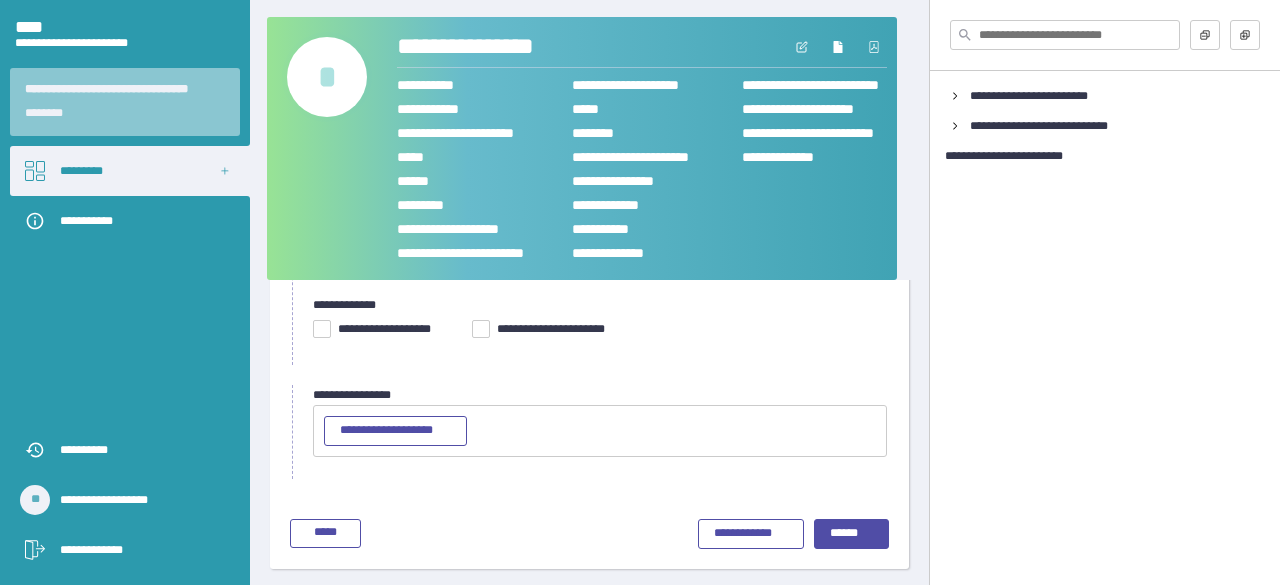 scroll, scrollTop: 166, scrollLeft: 0, axis: vertical 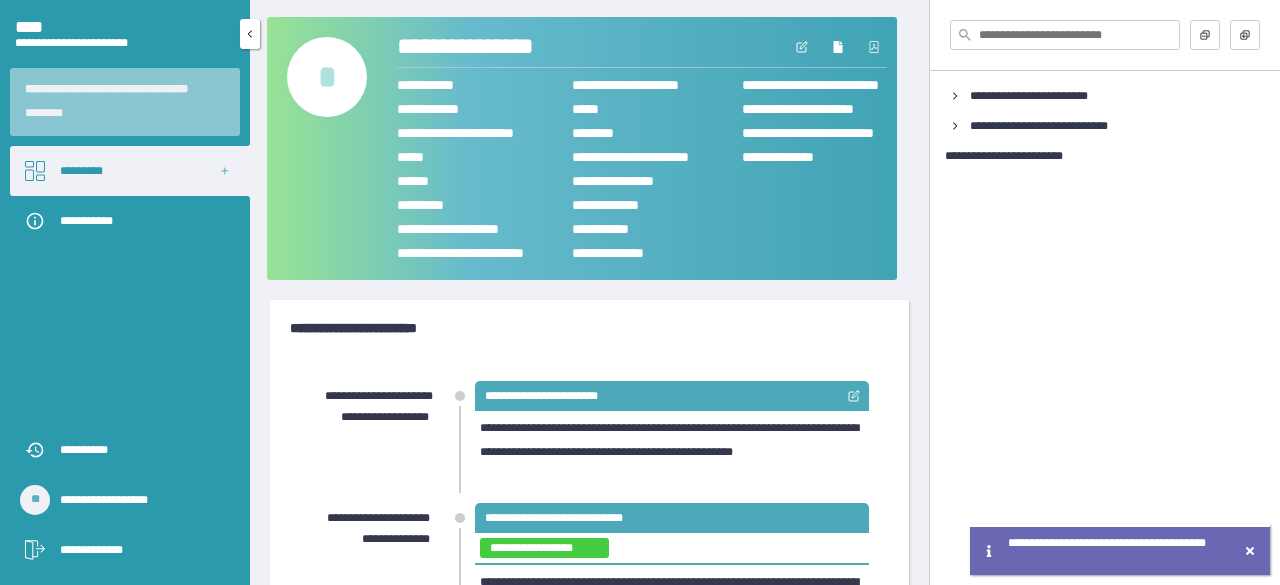click on "*********" at bounding box center (130, 171) 